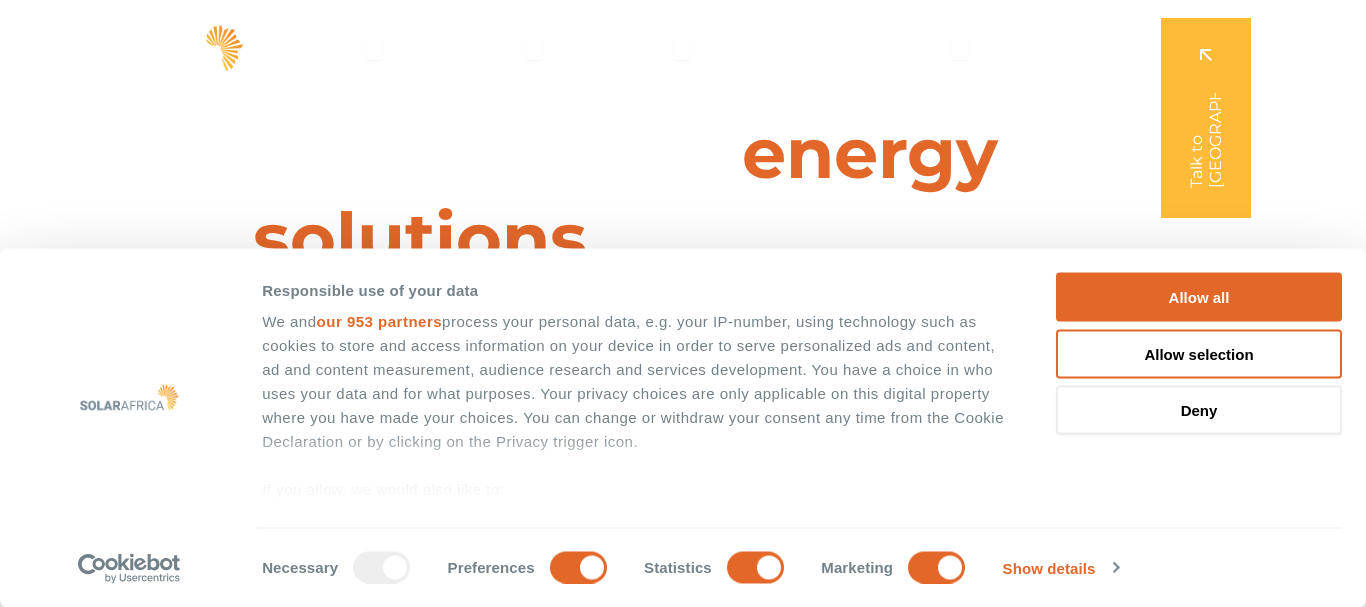 click on "Leaders in  energy solutions  for businesses
" (Required) " indicates required fields
Step  1  of  3
33%
How can we help? How can we help? Radio (Required)
I know the solution I need
Tailor a solution for me
As a business, please select your primary driver for green energy solutions Primary driver radio (Required)
Save energy costs
Have reliable electricity
Go green
How much do you currently pay for your electricity bill each month? Electricity bill radio (Required)
Less than R500K
✔" at bounding box center (682, 303) 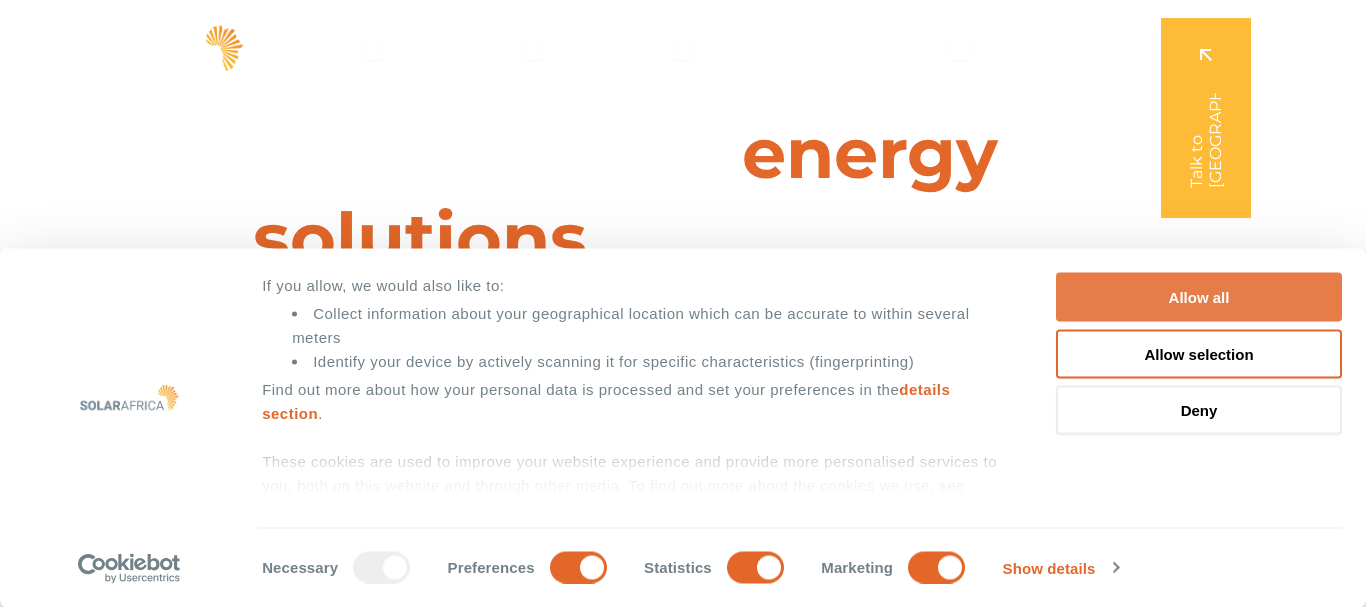 click on "Allow all" at bounding box center [1199, 297] 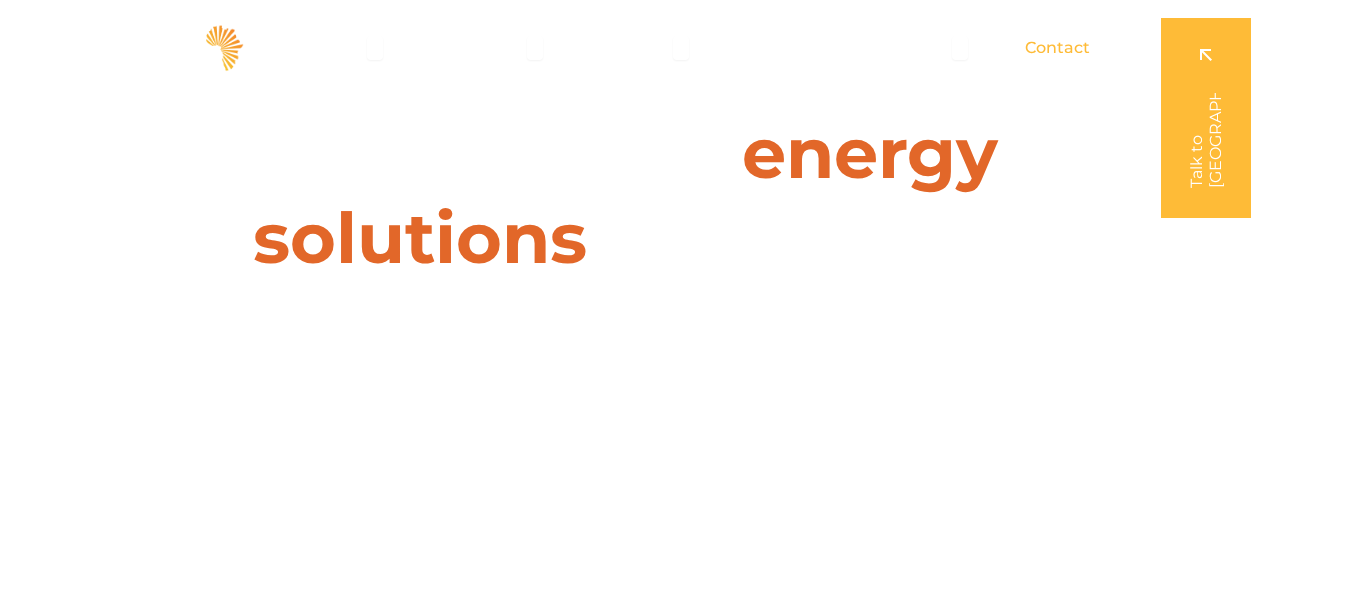 click on "Contact" at bounding box center [1057, 48] 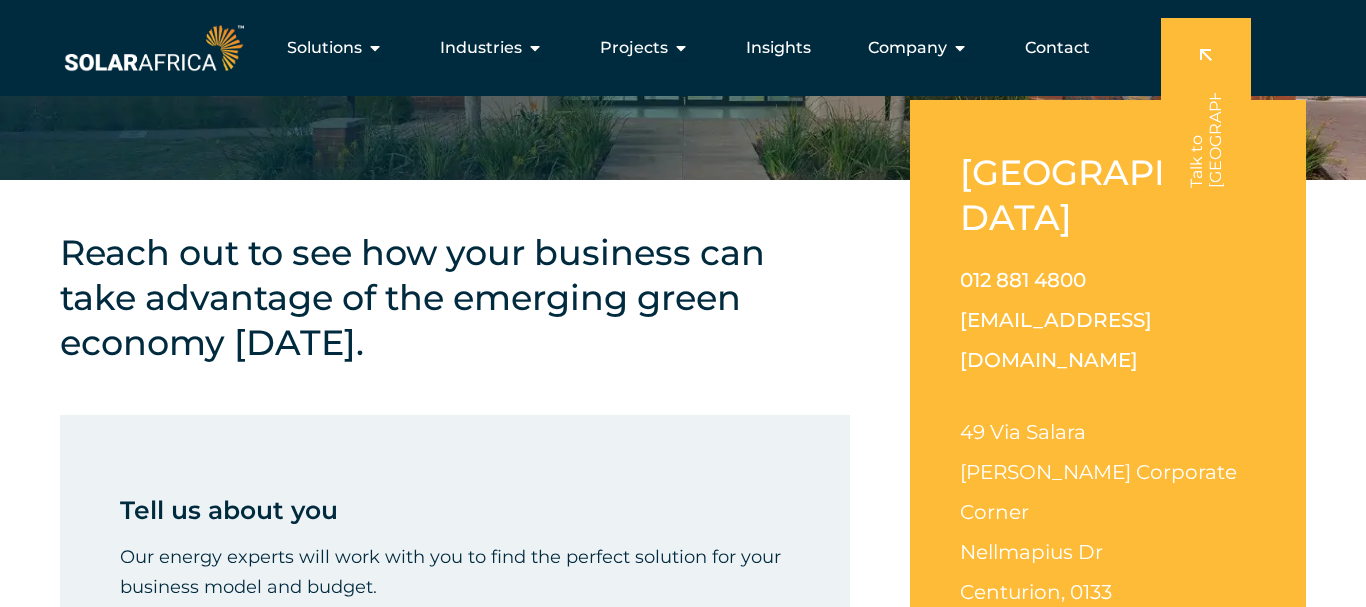 scroll, scrollTop: 0, scrollLeft: 0, axis: both 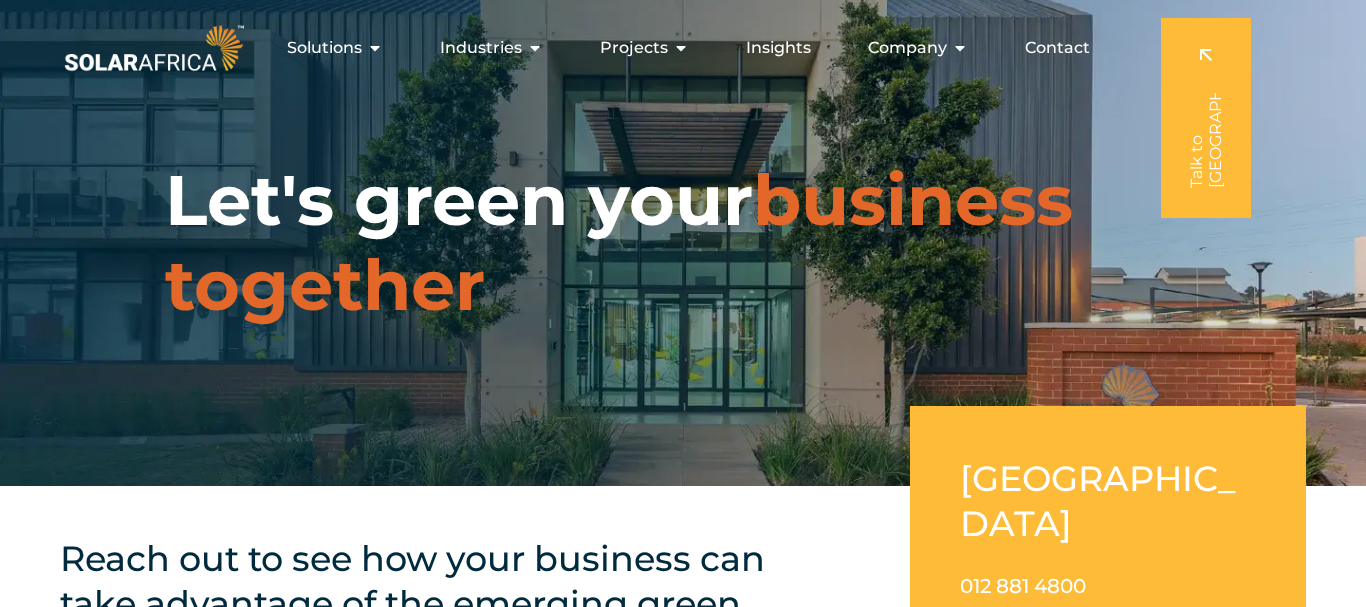 click at bounding box center (154, 48) 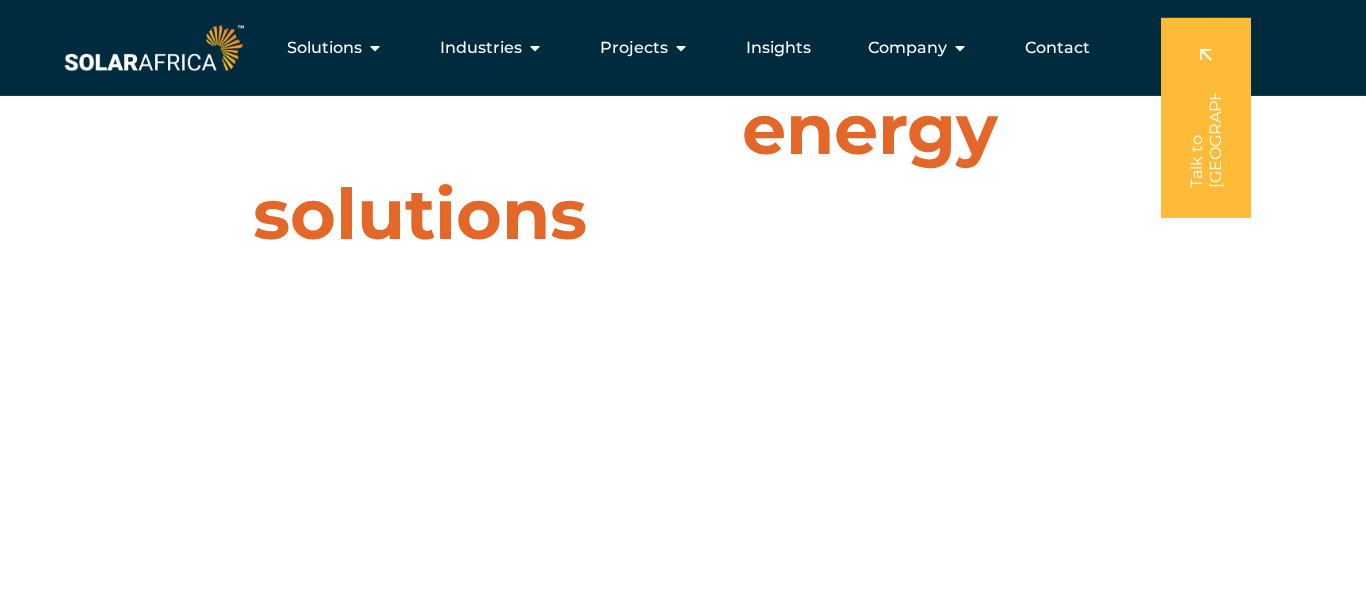 scroll, scrollTop: 0, scrollLeft: 0, axis: both 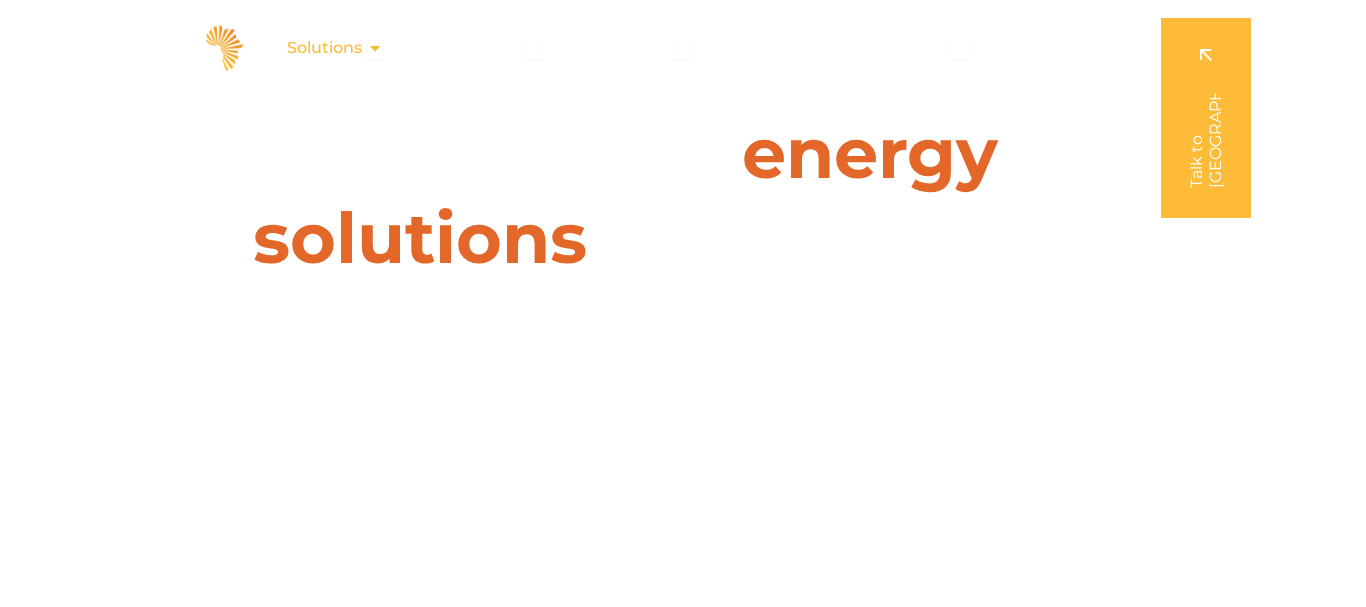 click on "Solutions" at bounding box center [324, 48] 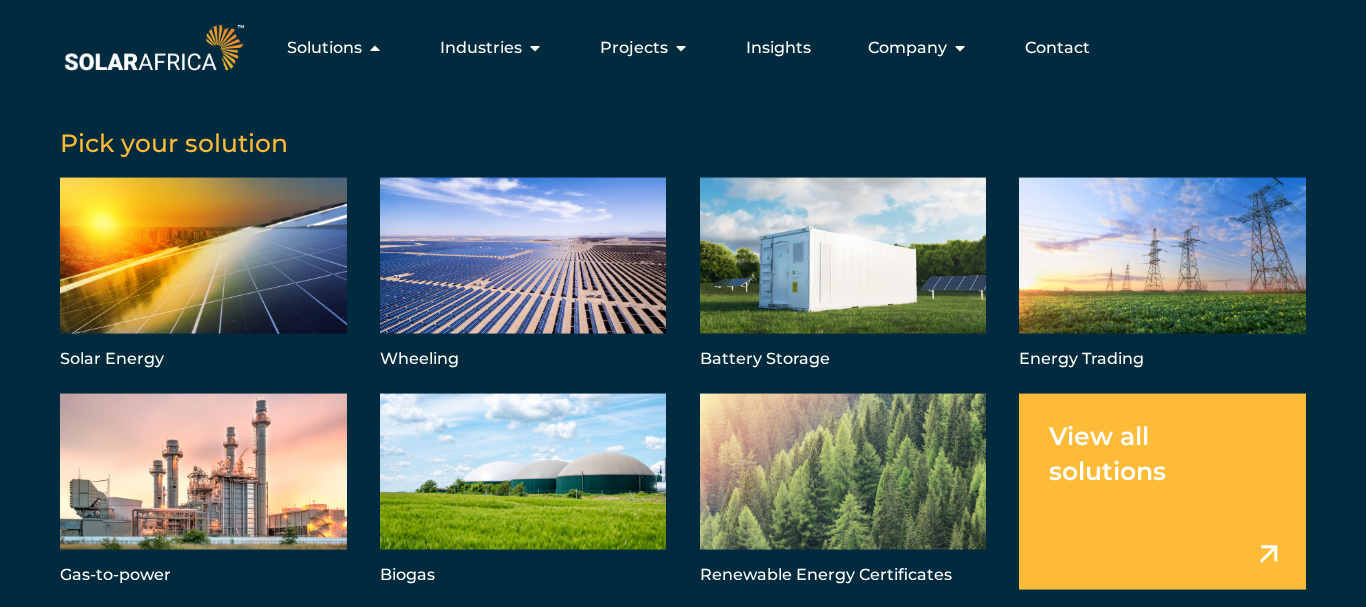 scroll, scrollTop: 204, scrollLeft: 0, axis: vertical 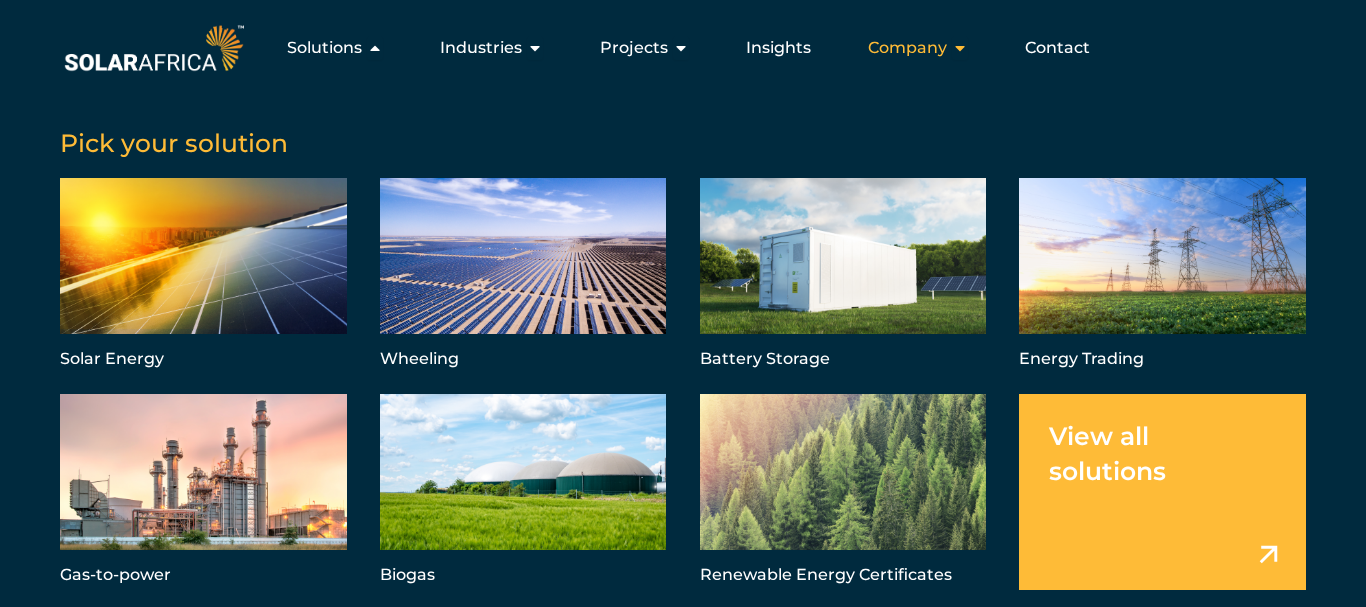 click on "Company" at bounding box center (907, 48) 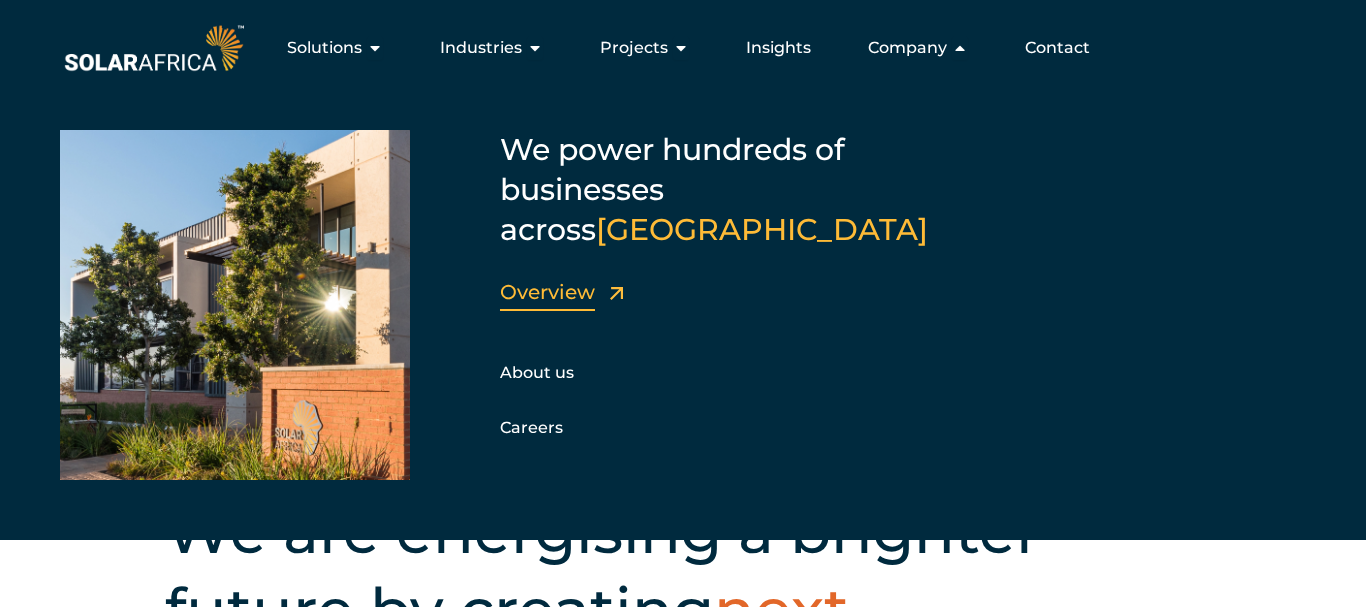 click on "Overview" at bounding box center (547, 292) 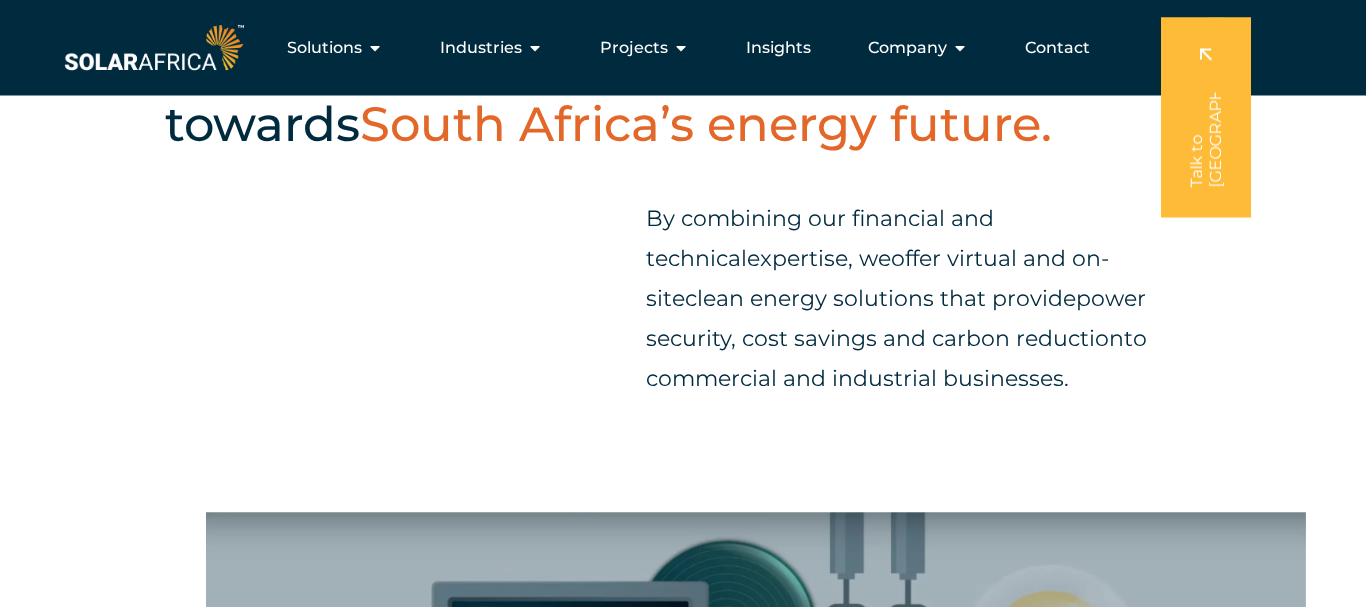 scroll, scrollTop: 714, scrollLeft: 0, axis: vertical 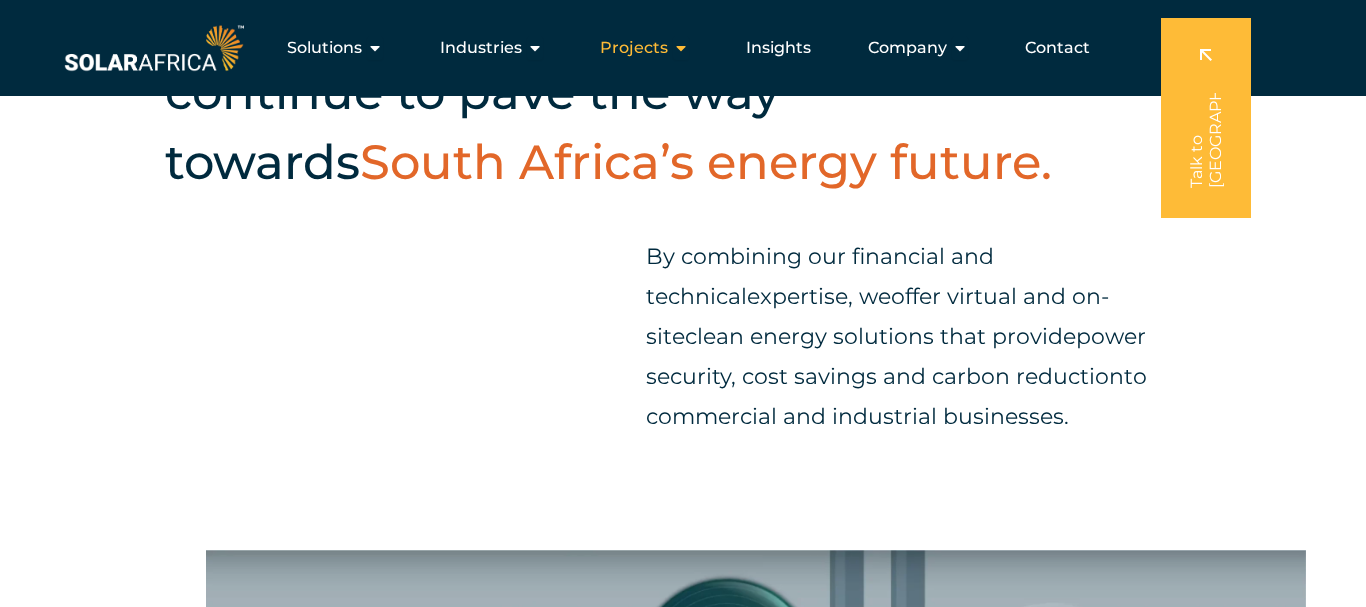 click on "Projects" at bounding box center [634, 48] 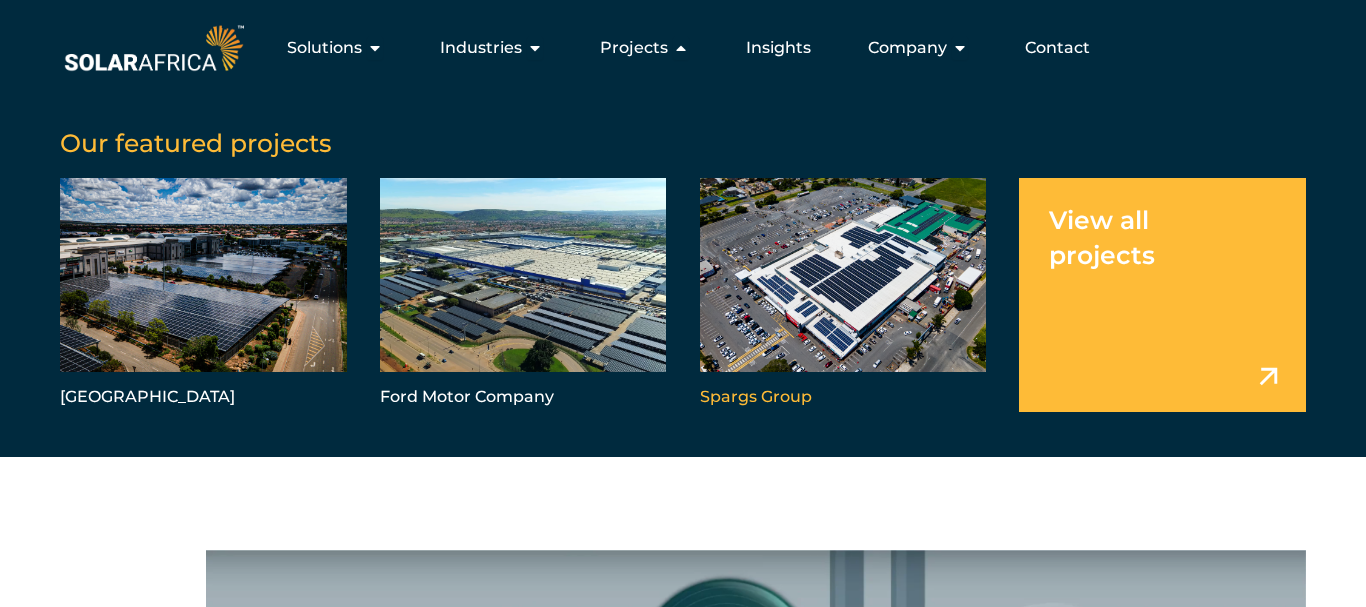 click at bounding box center (843, 295) 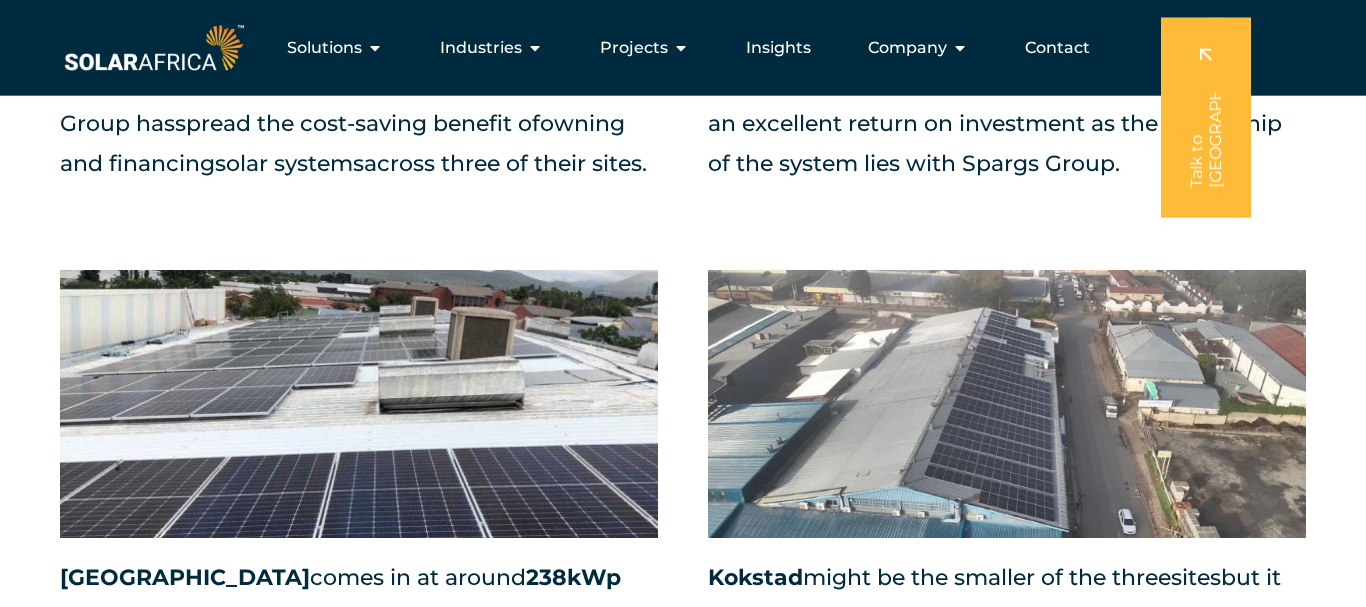 scroll, scrollTop: 2040, scrollLeft: 0, axis: vertical 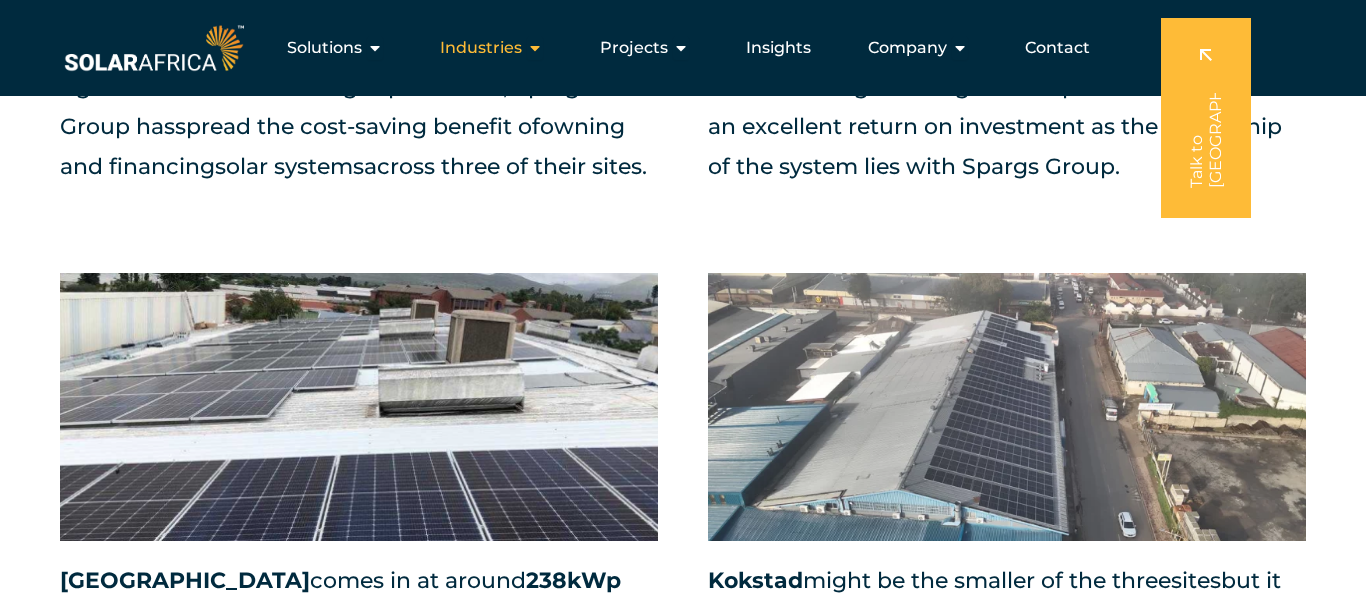 click on "Industries" at bounding box center (481, 48) 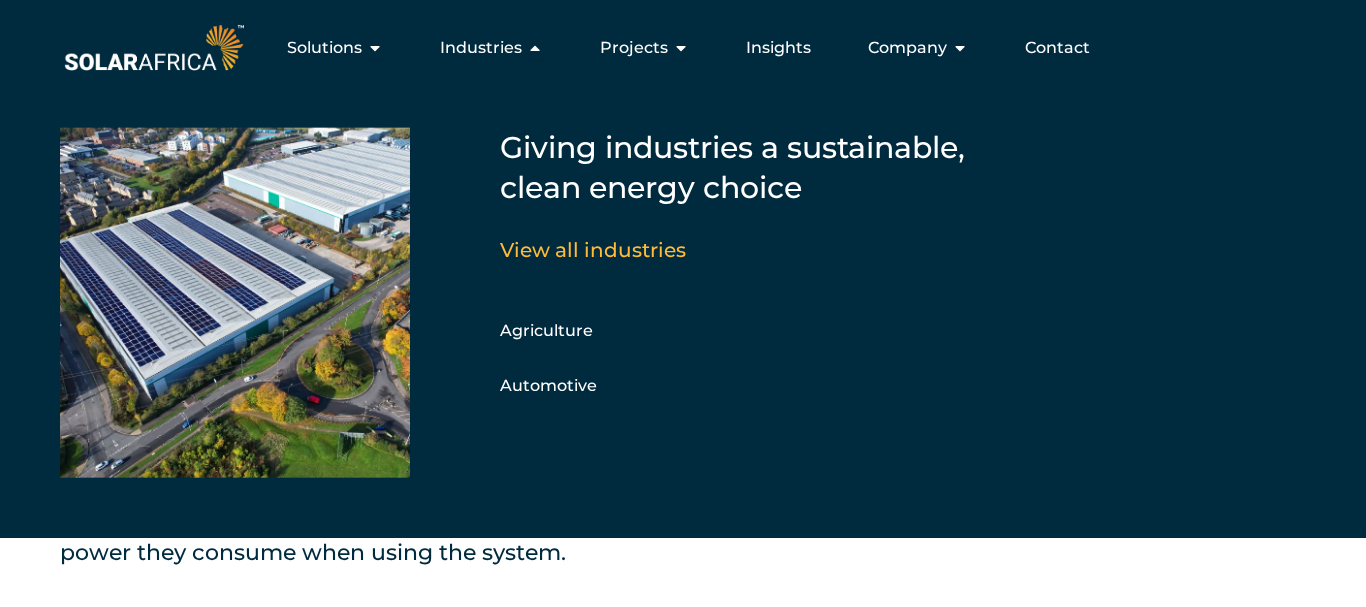 scroll, scrollTop: 2040, scrollLeft: 0, axis: vertical 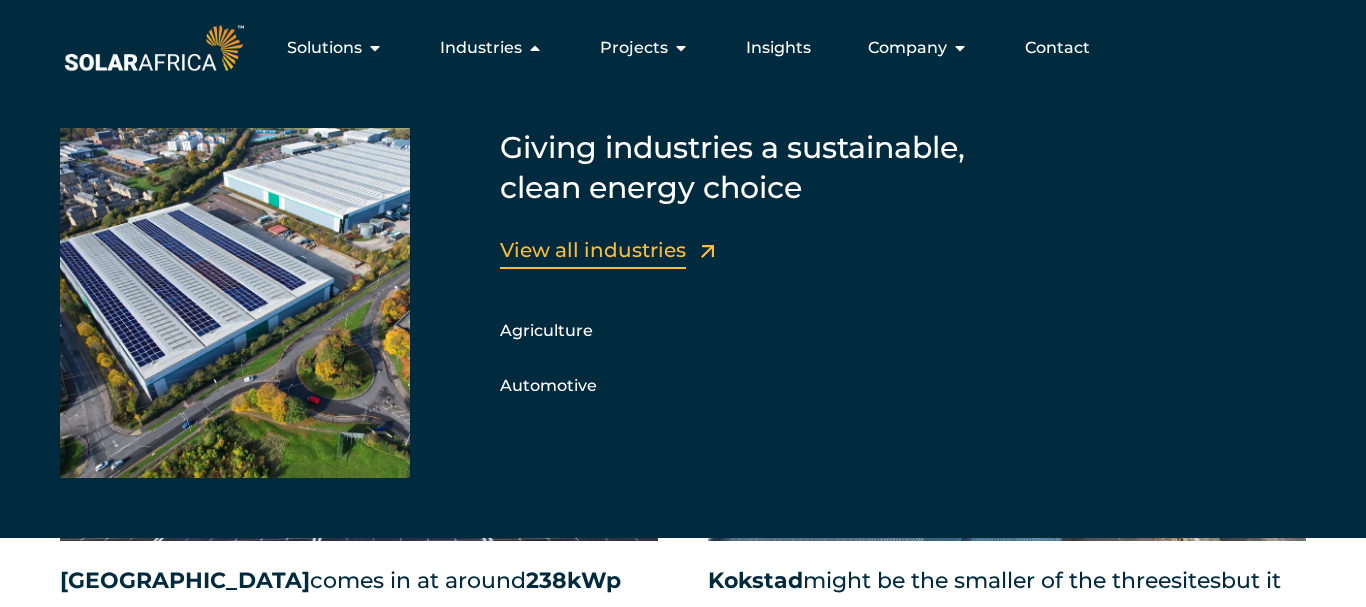 click on "View all industries" at bounding box center [593, 250] 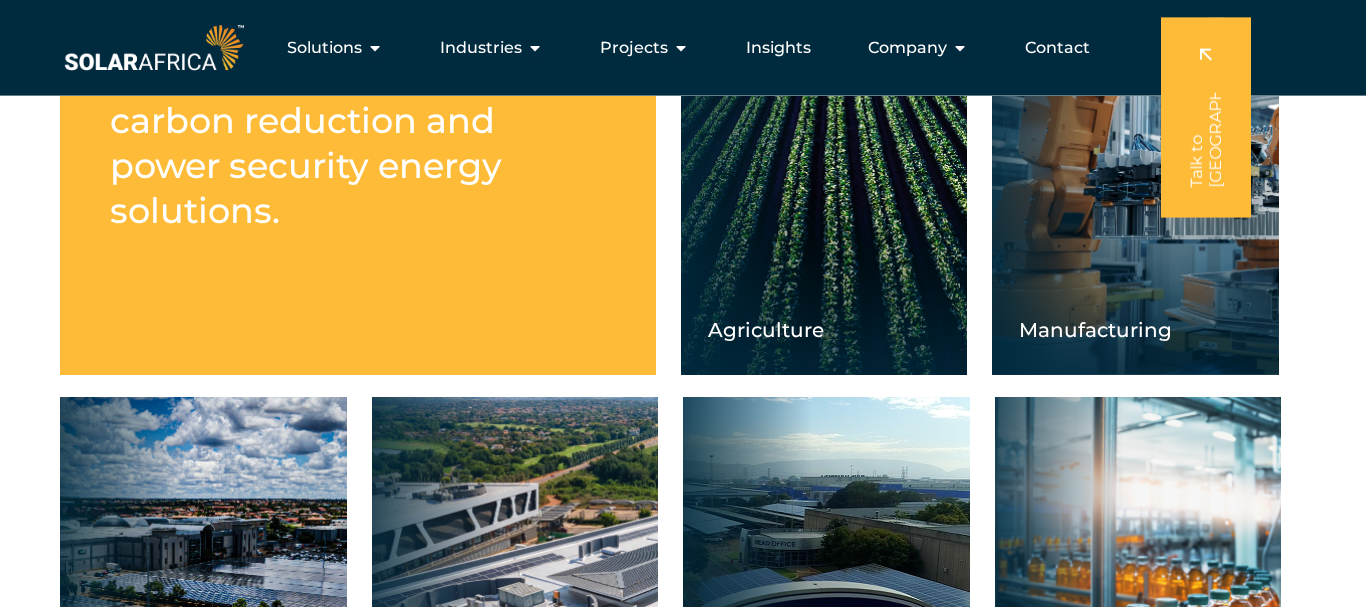 scroll, scrollTop: 510, scrollLeft: 0, axis: vertical 